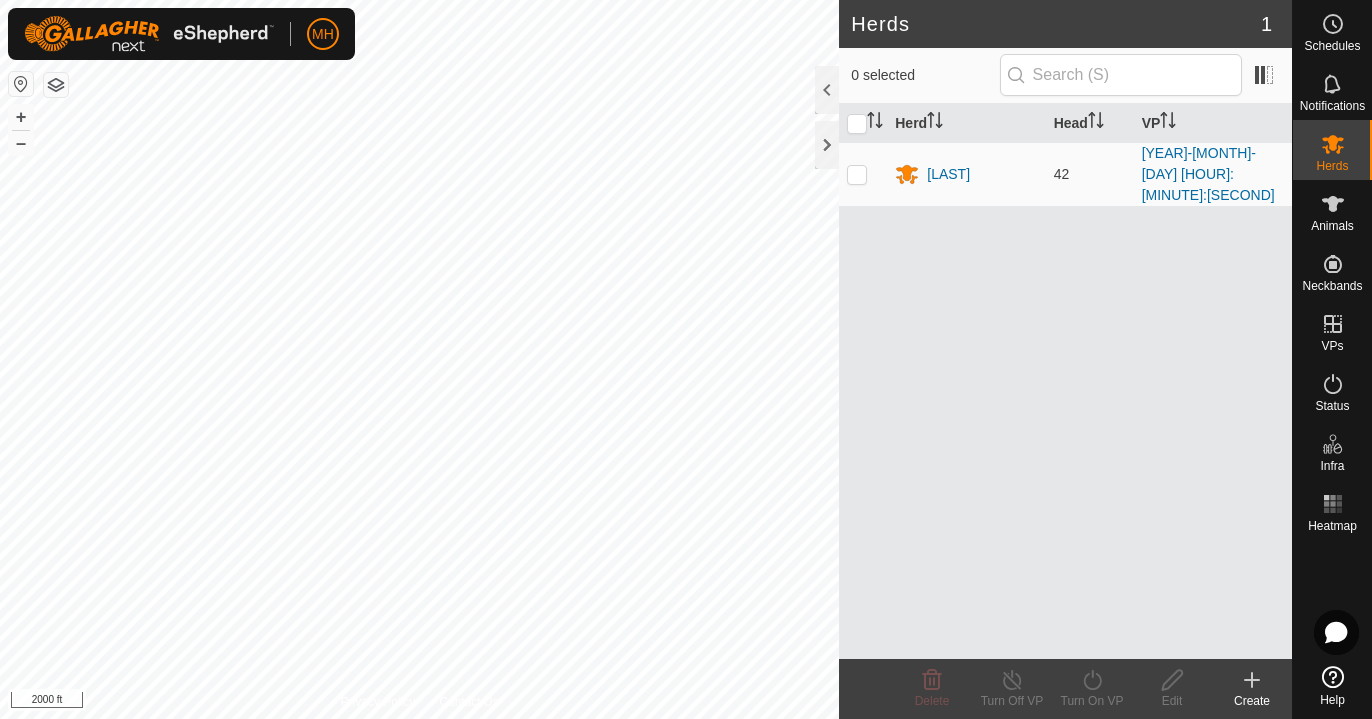 scroll, scrollTop: 0, scrollLeft: 0, axis: both 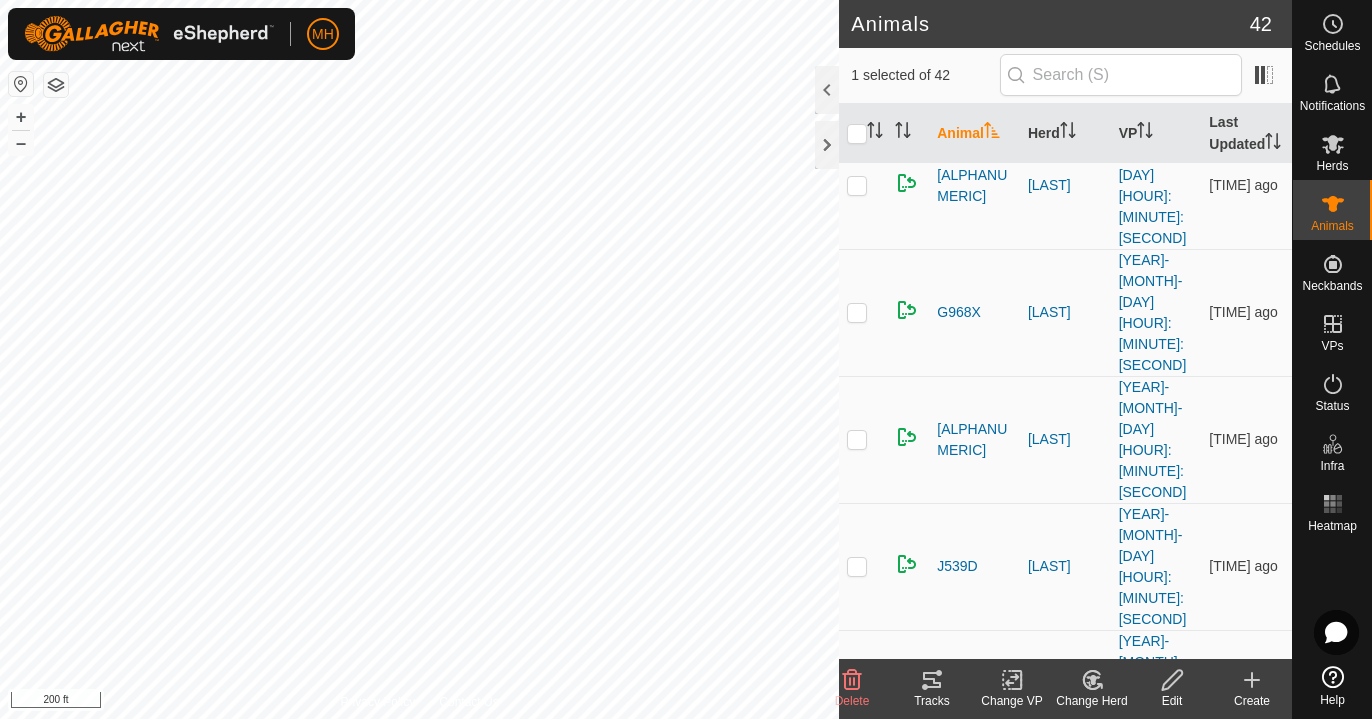 click on "[ALPHANUMERIC]" at bounding box center (964, 2852) 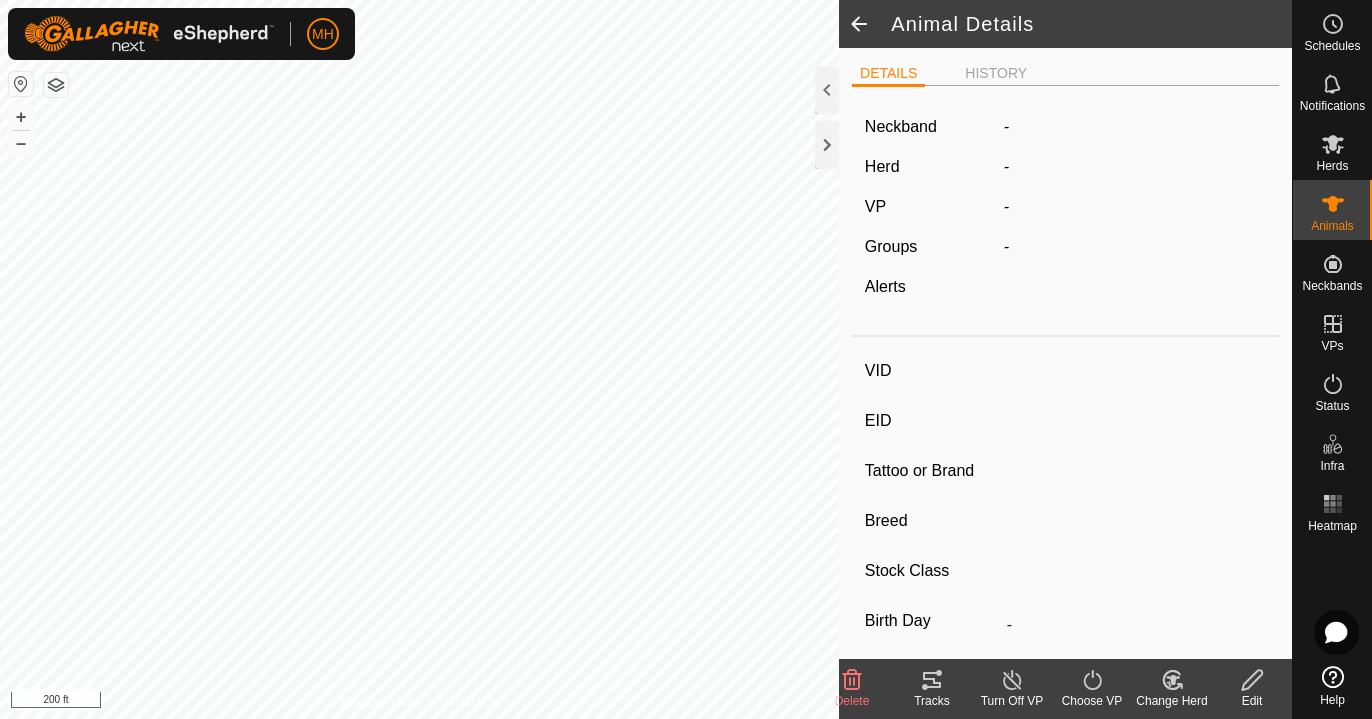 type on "[ALPHANUMERIC]" 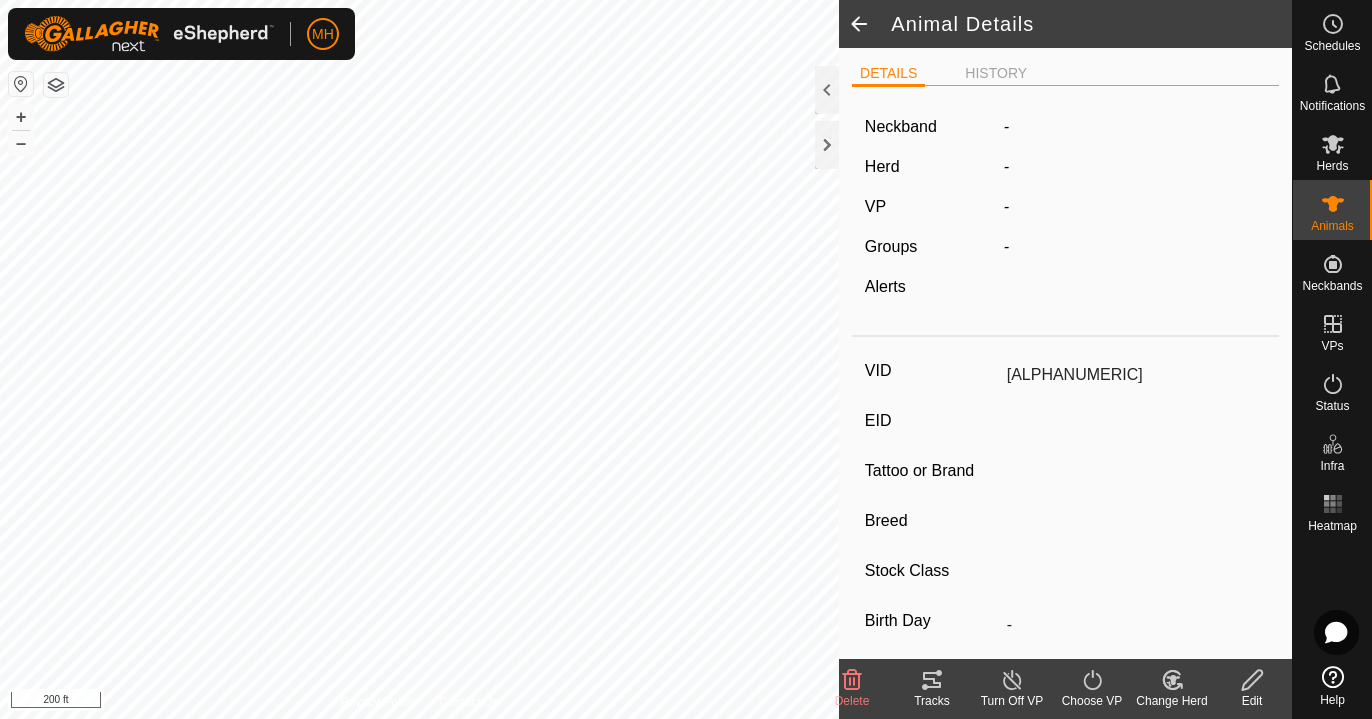 type on "-" 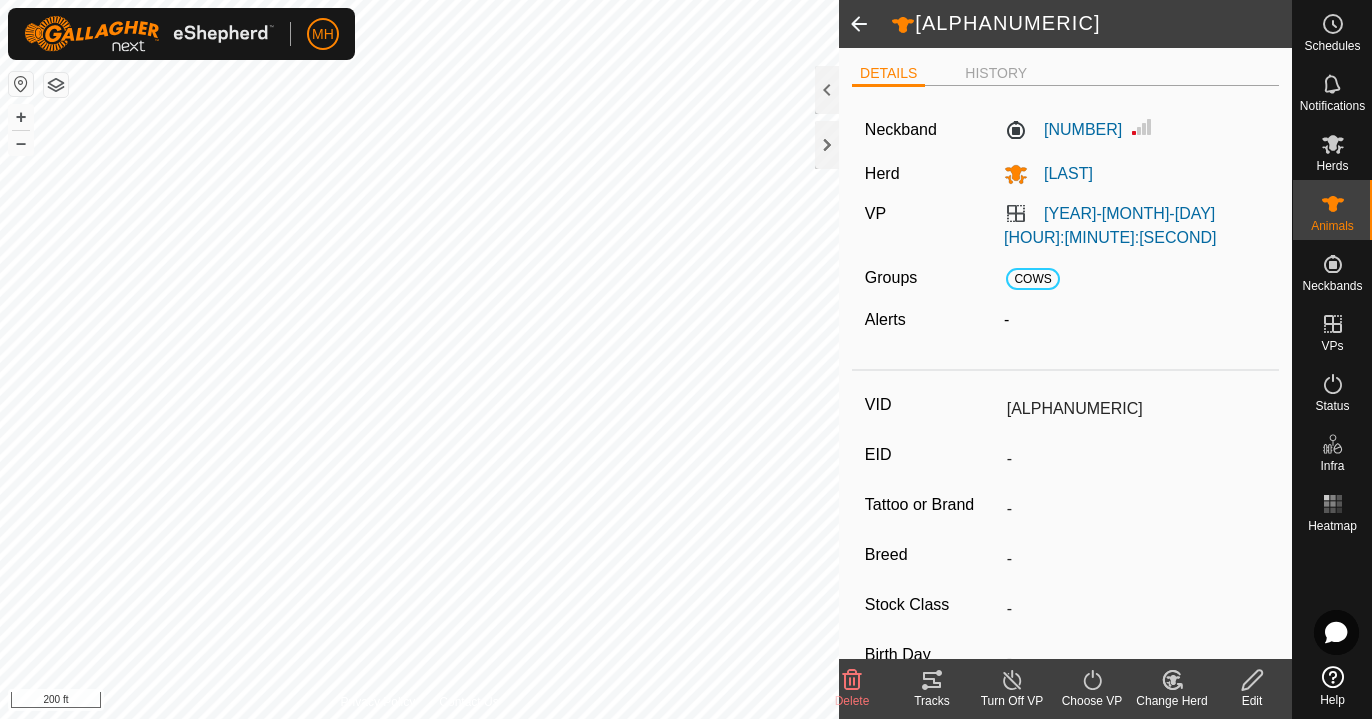 scroll, scrollTop: 0, scrollLeft: 0, axis: both 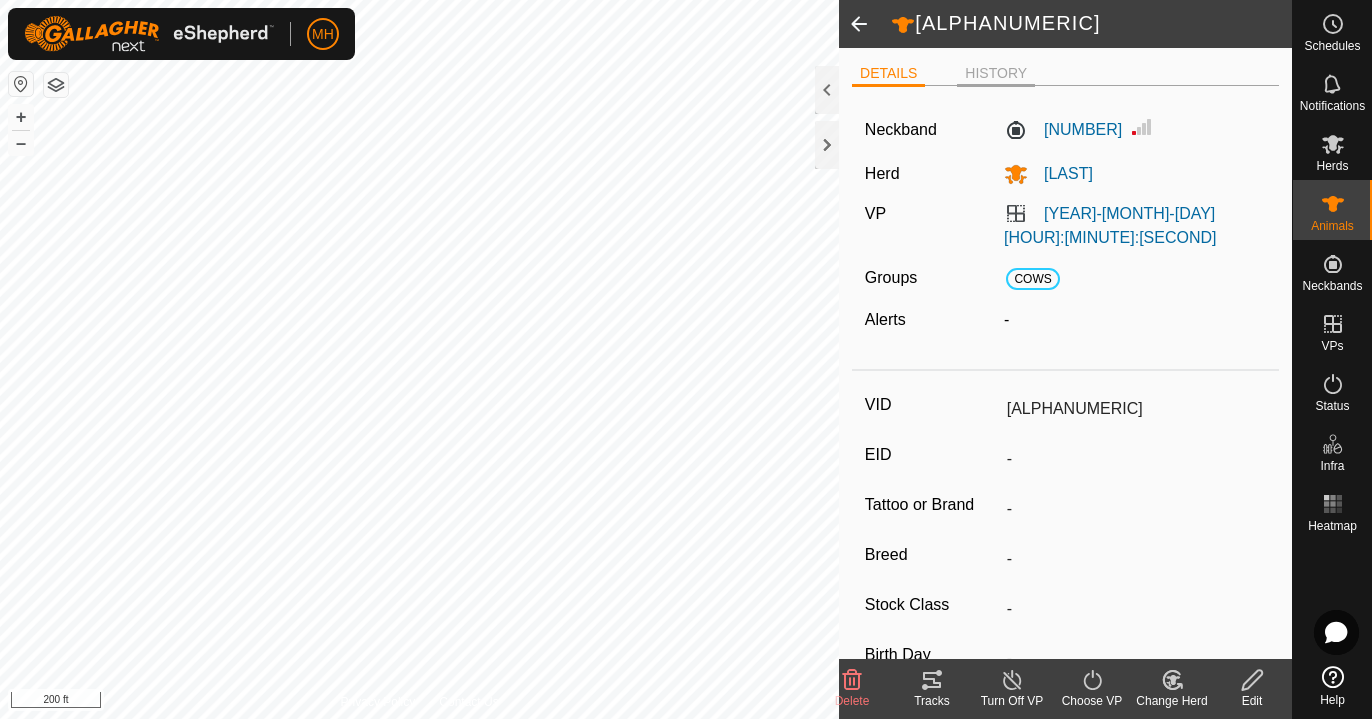 click on "HISTORY" 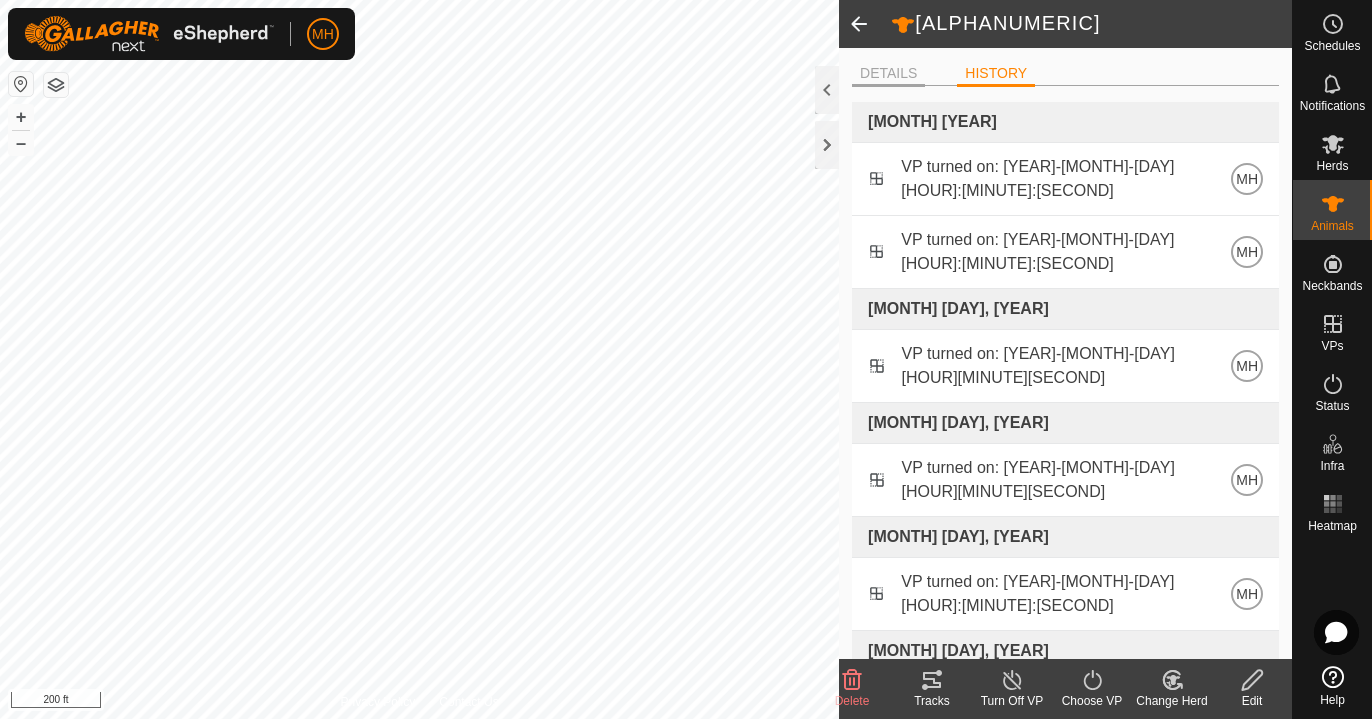 click on "DETAILS" 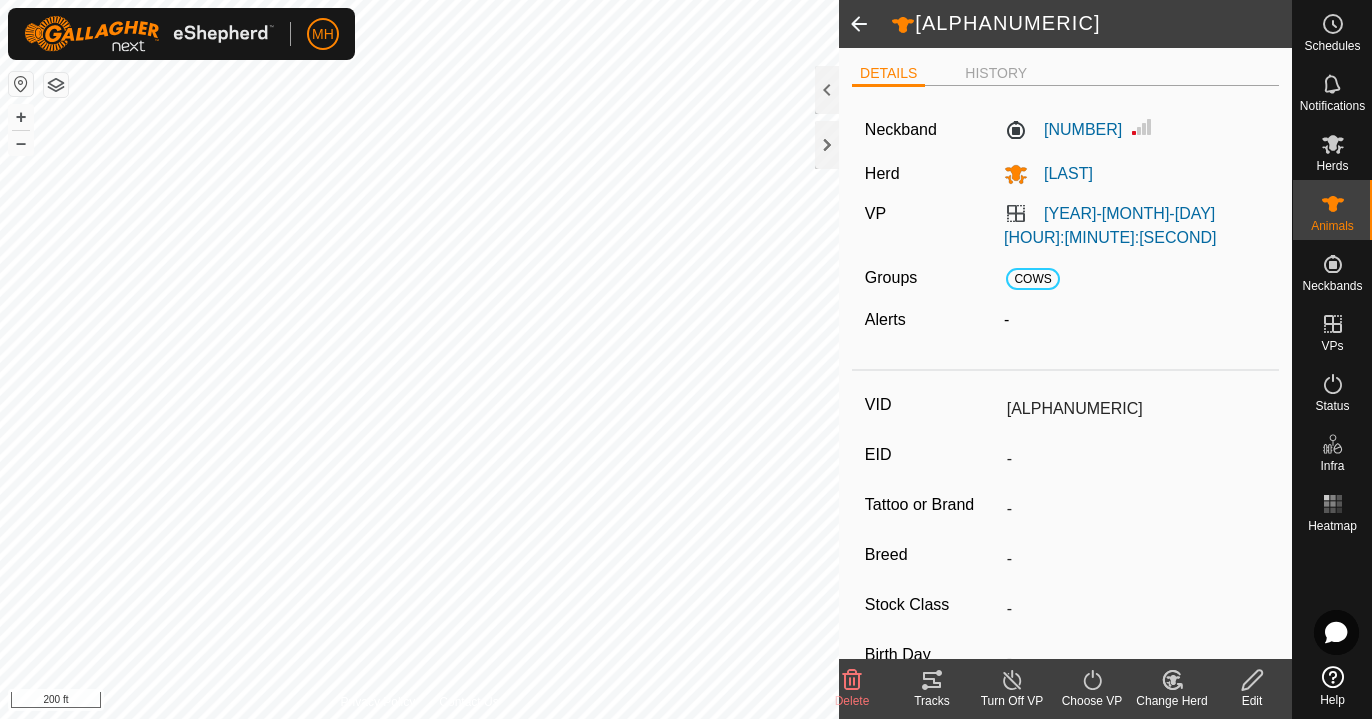 click 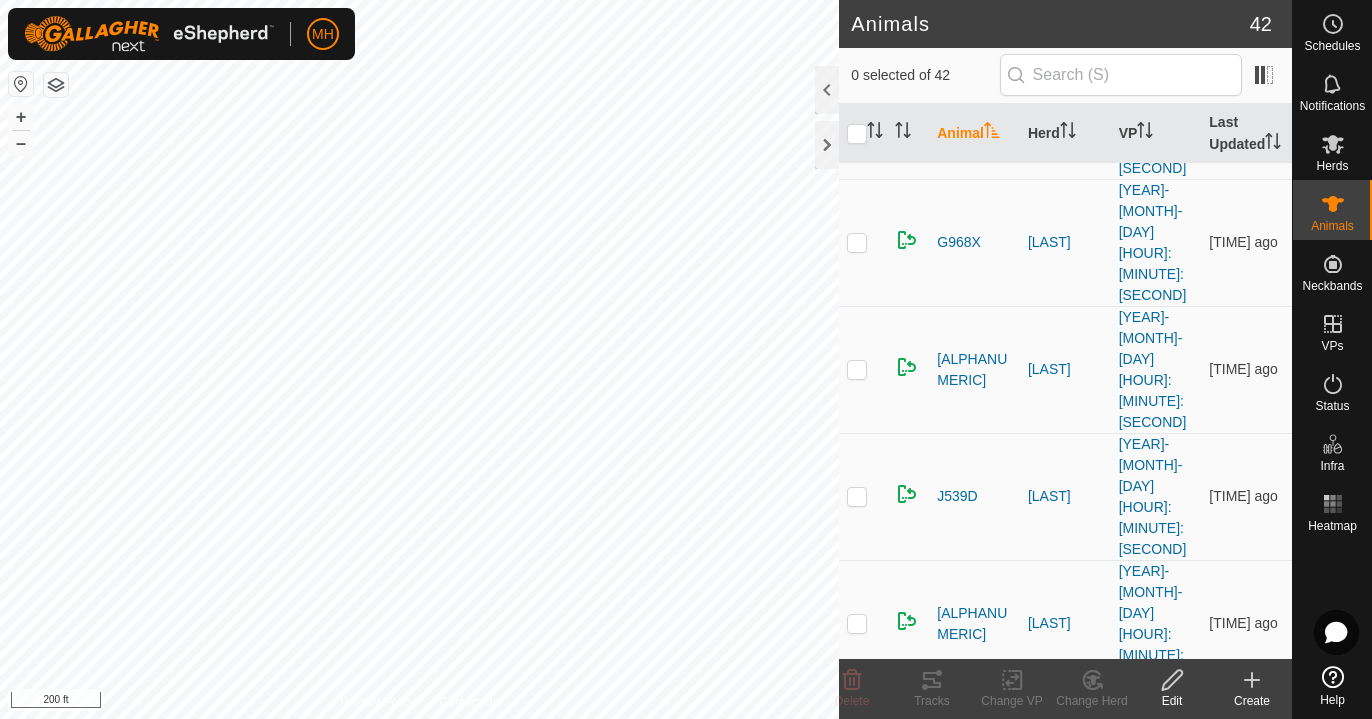 scroll, scrollTop: 1128, scrollLeft: 0, axis: vertical 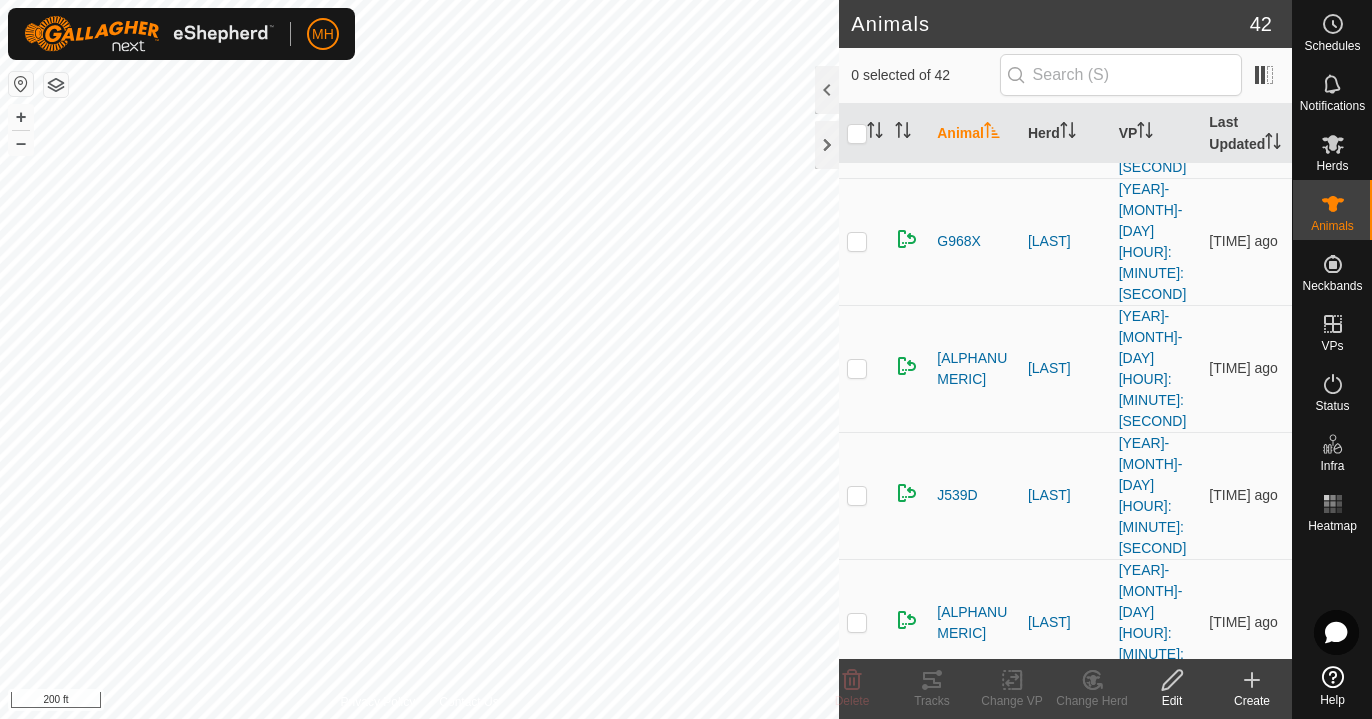 click on "[ALPHANUMERIC]" at bounding box center (964, 2781) 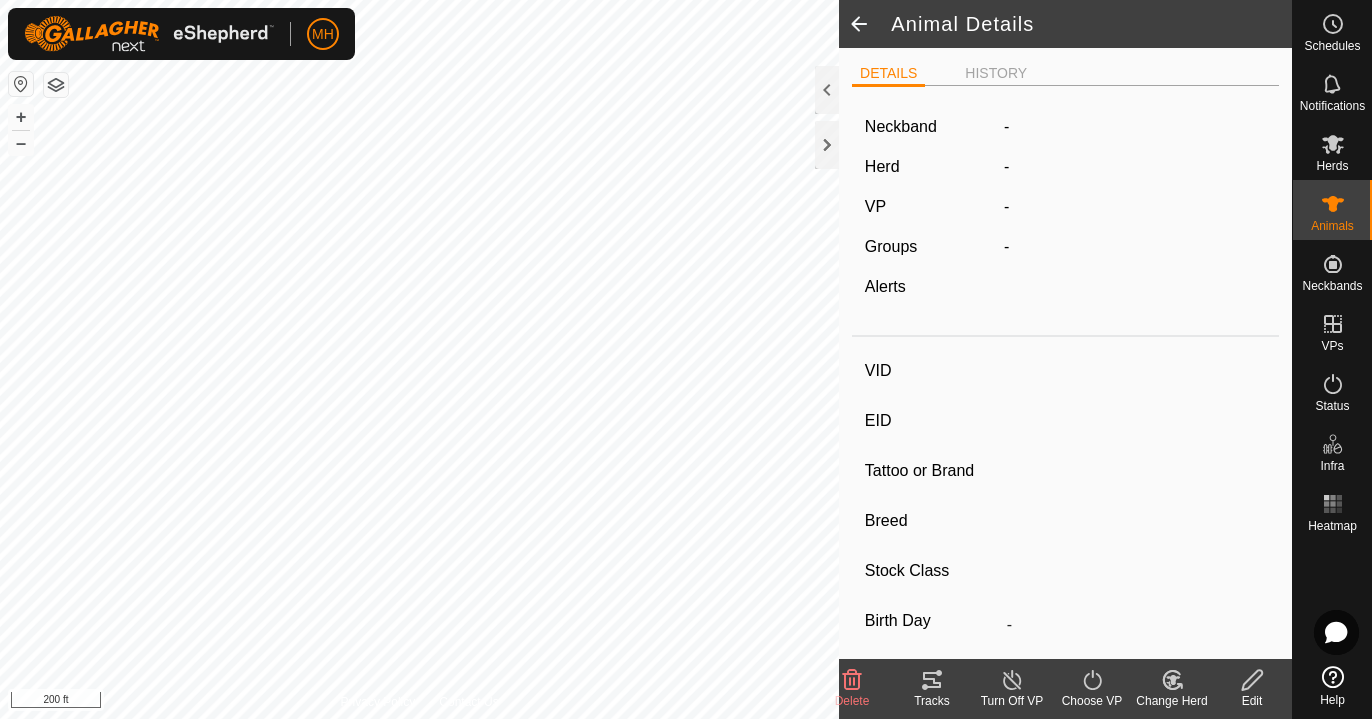 type on "[ALPHANUMERIC]" 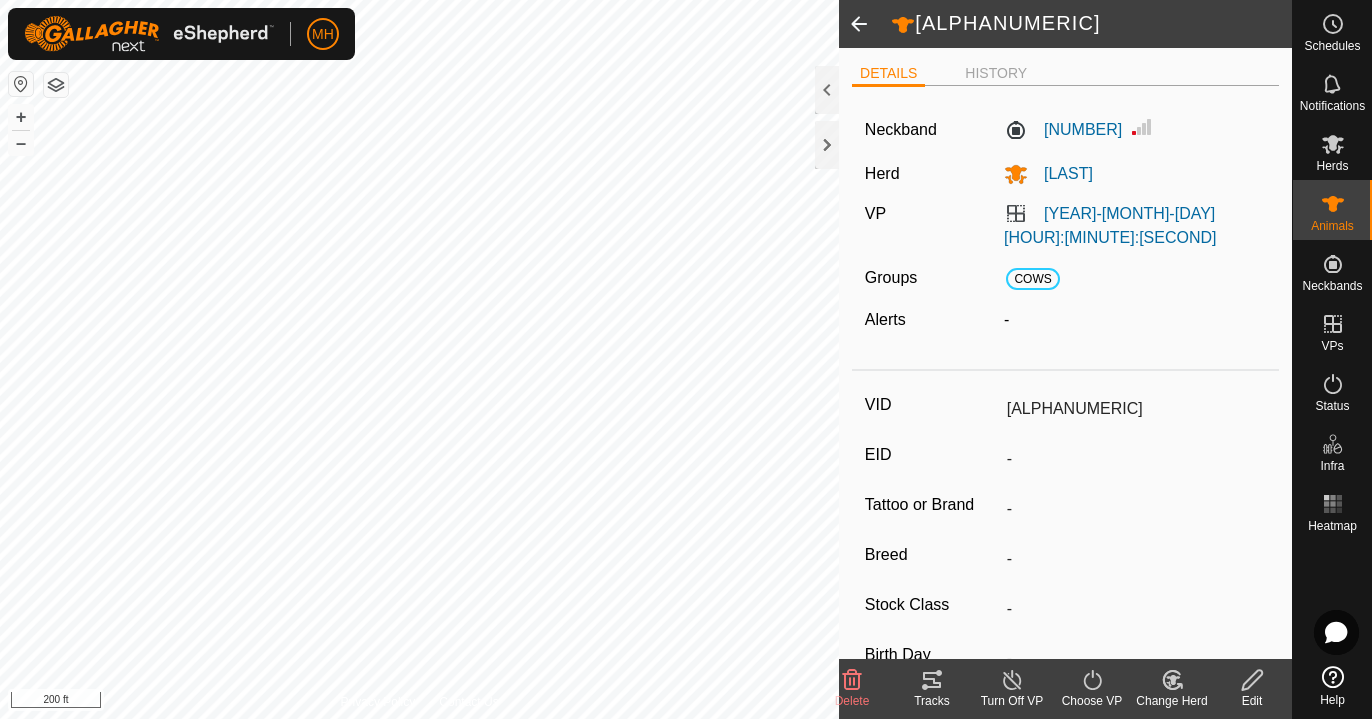 click 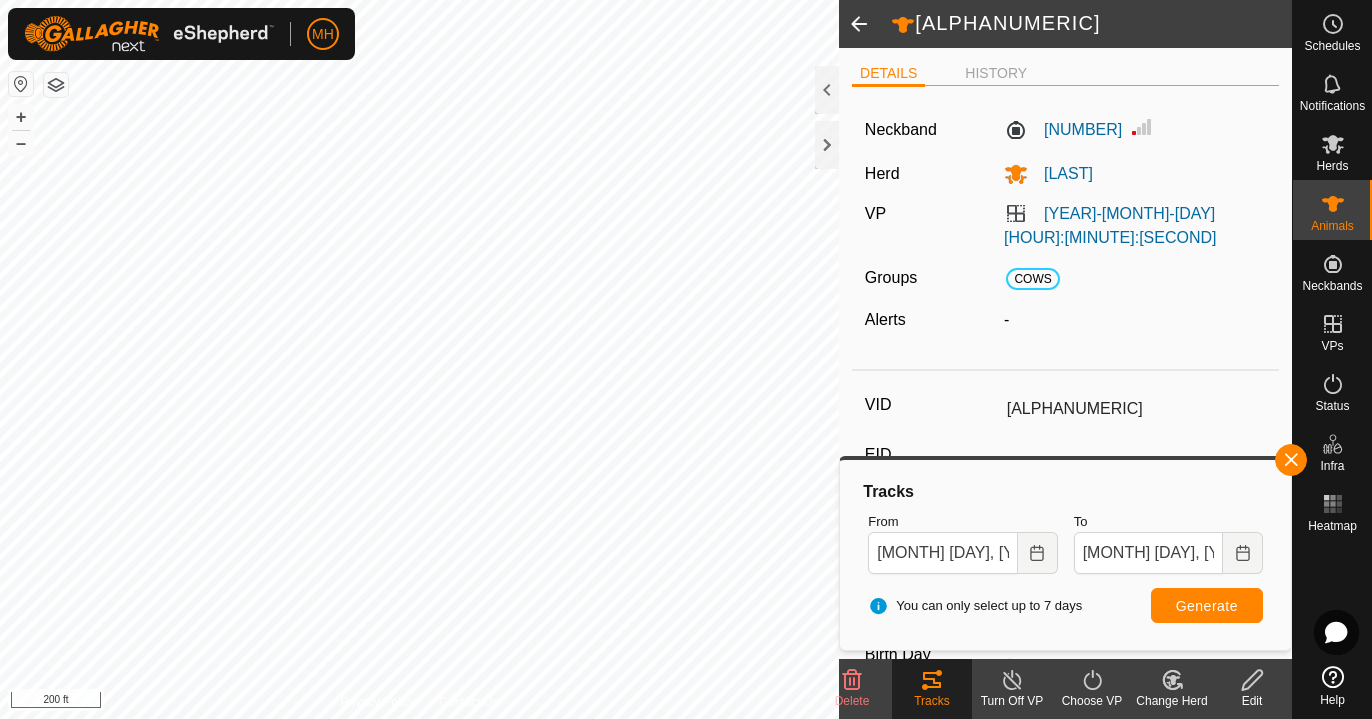 click on "Generate" at bounding box center (1207, 606) 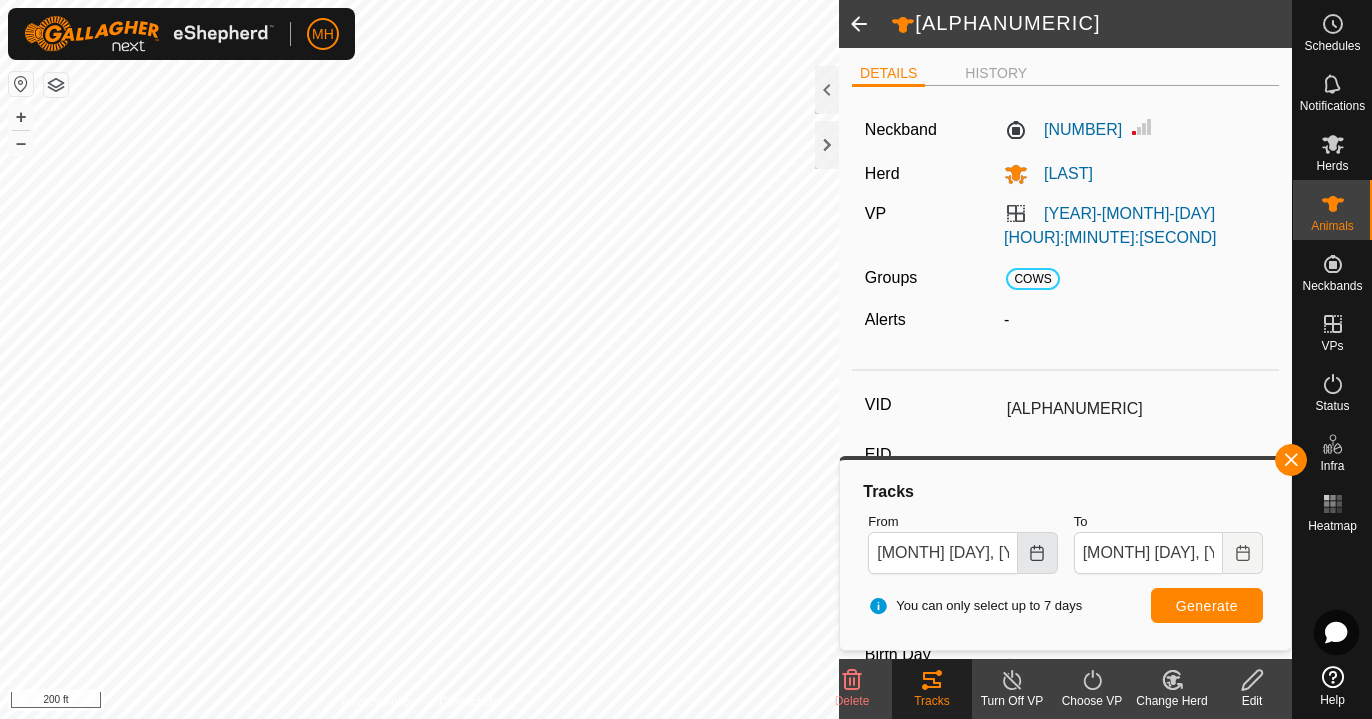 click 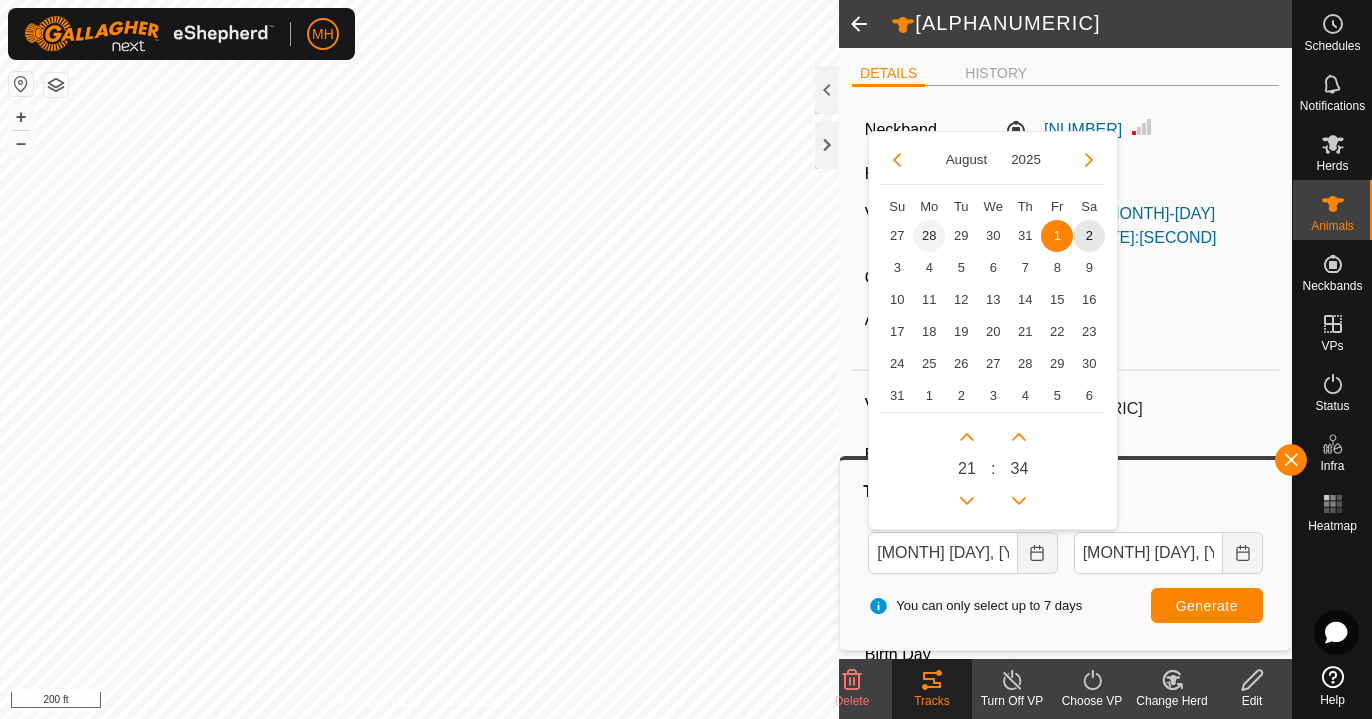 click on "28" at bounding box center (929, 236) 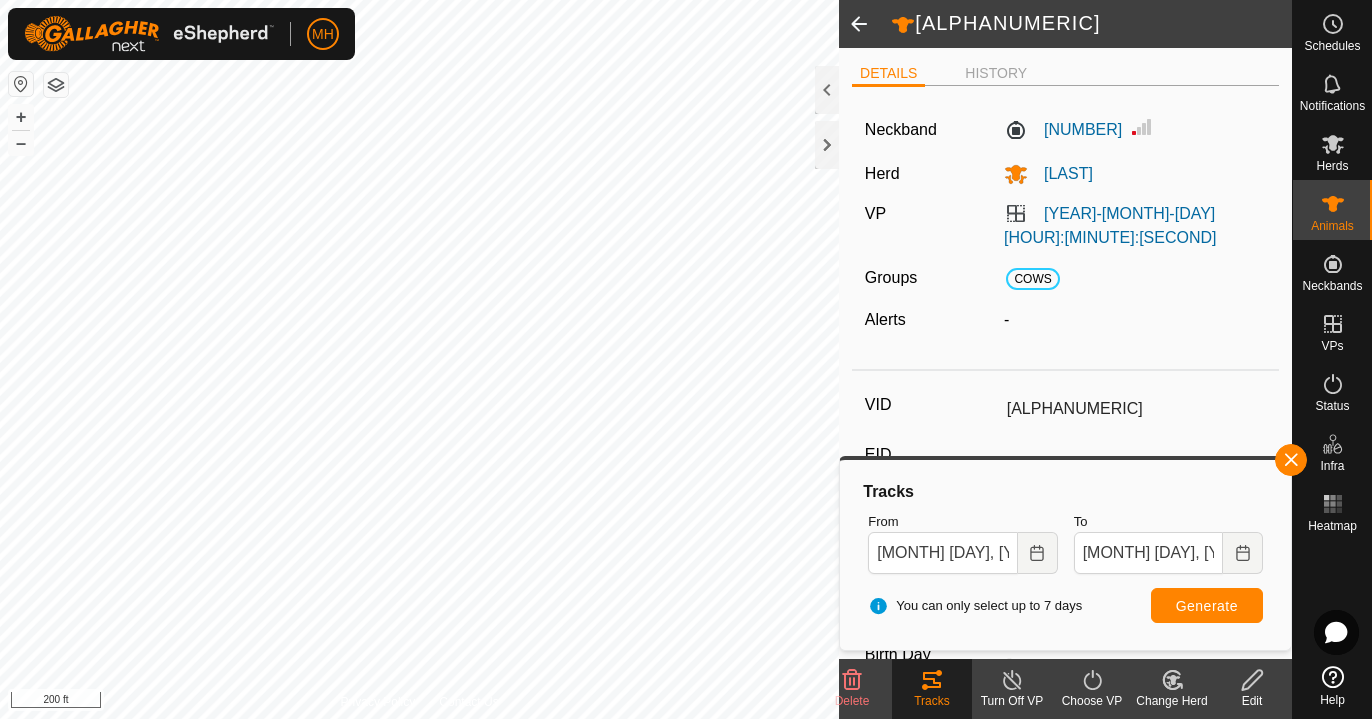 click on "Generate" at bounding box center [1207, 606] 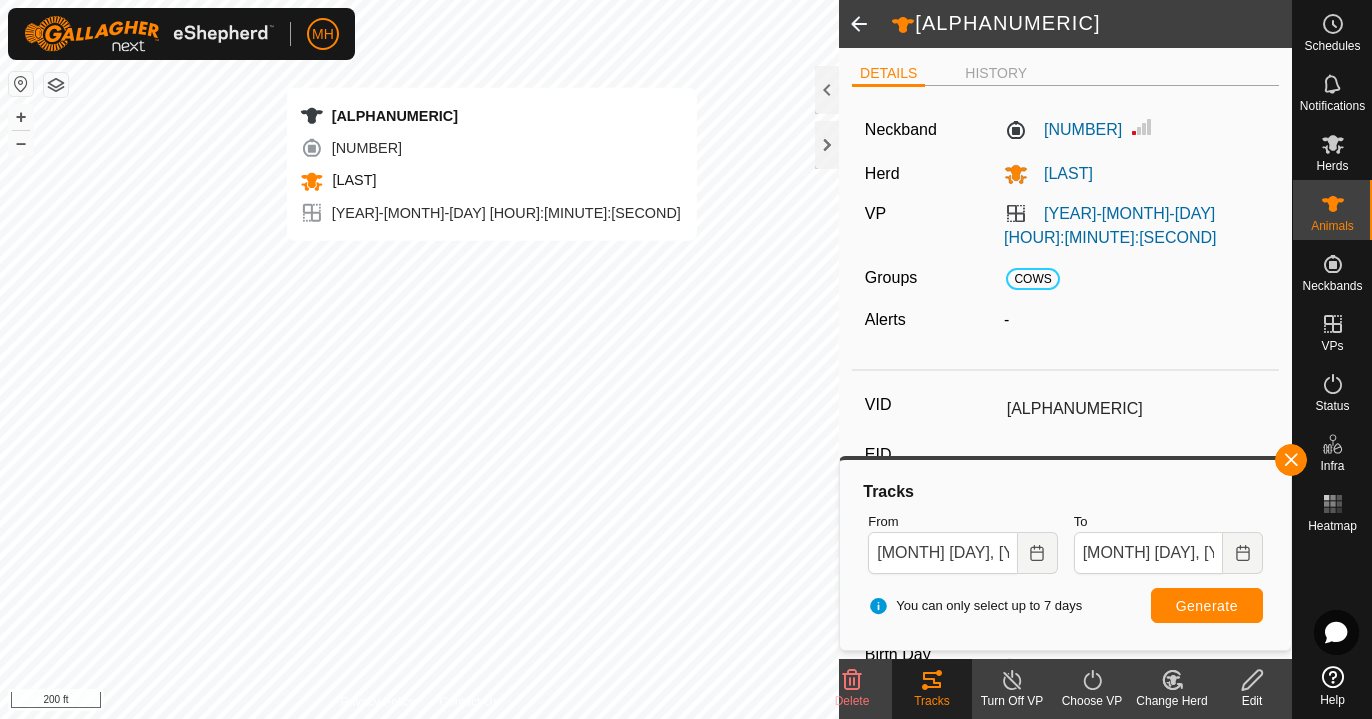 type 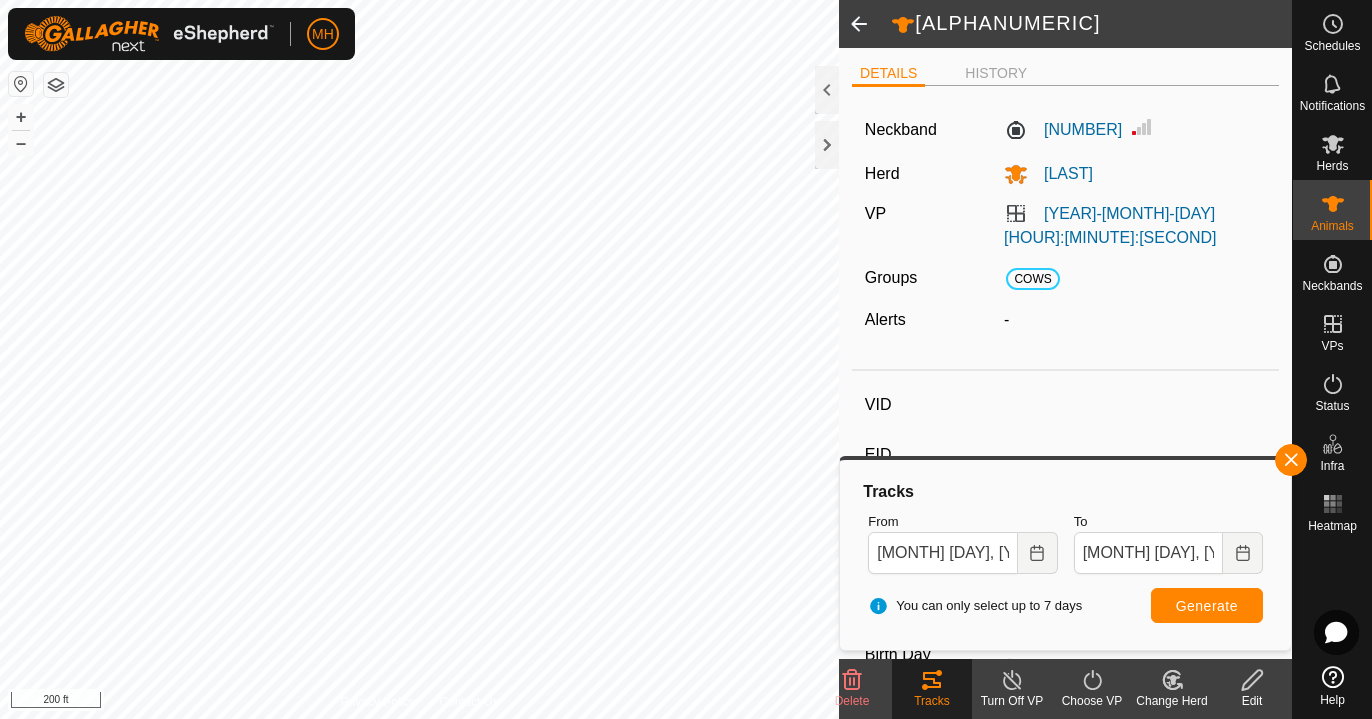 type on "[ALPHANUMERIC]" 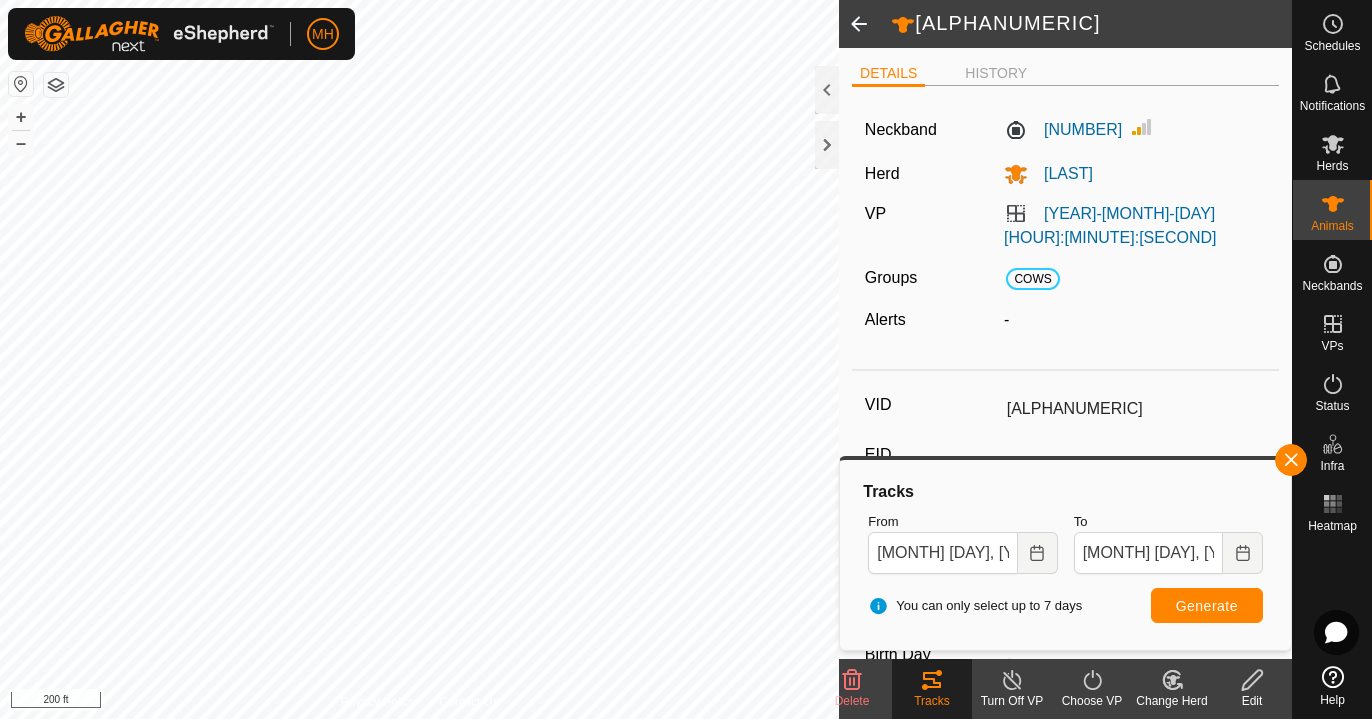 click 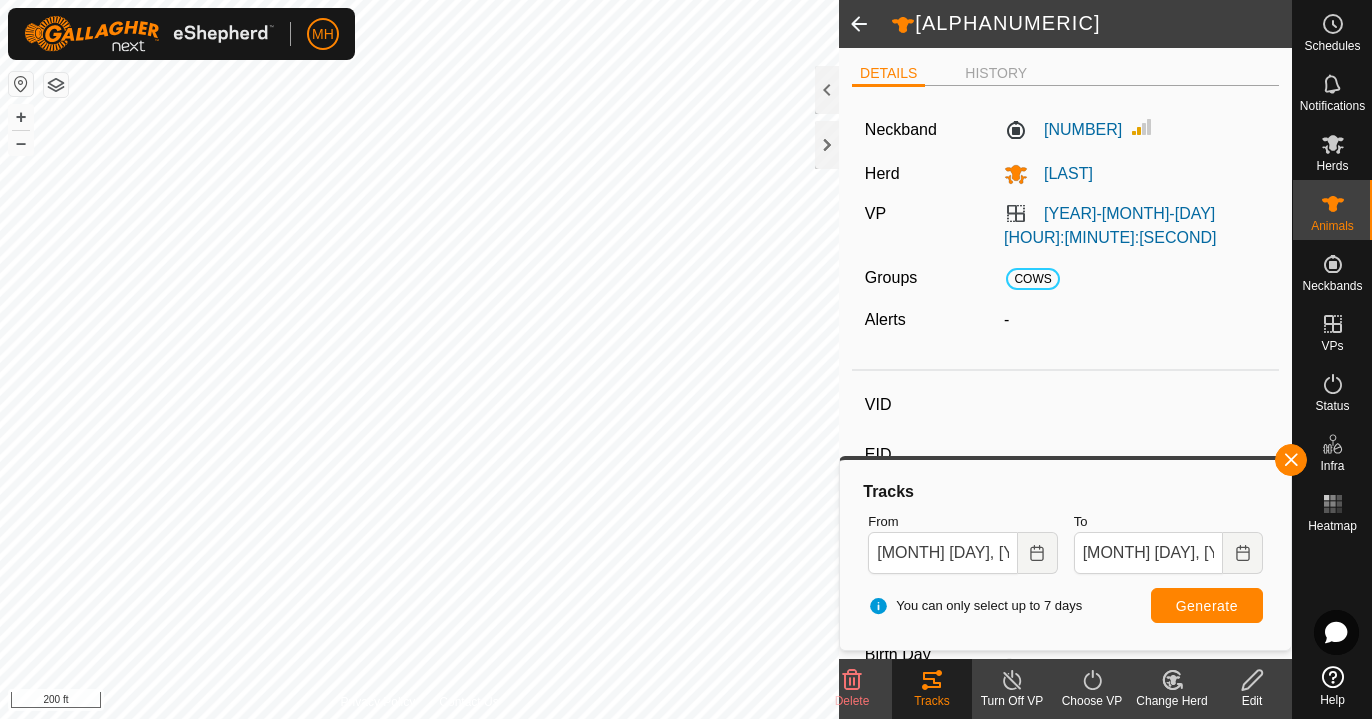 type on "[ALPHANUMERIC]" 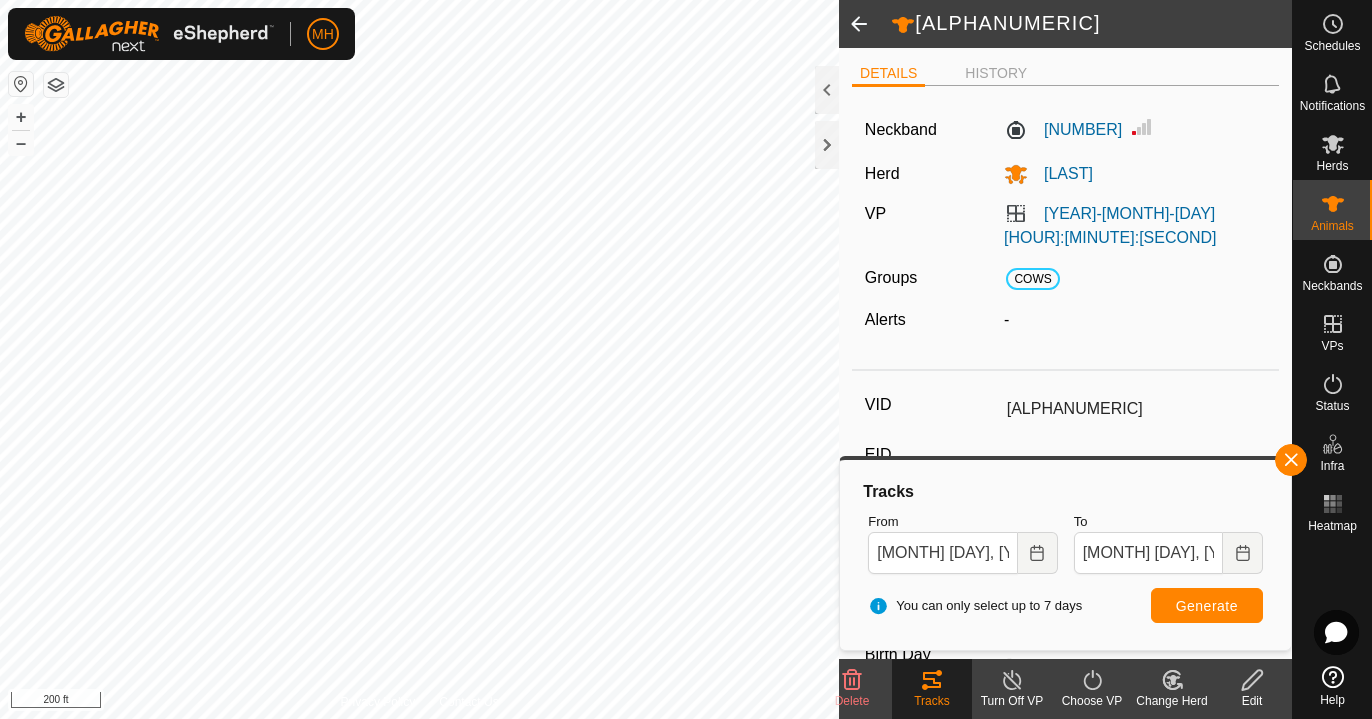 click 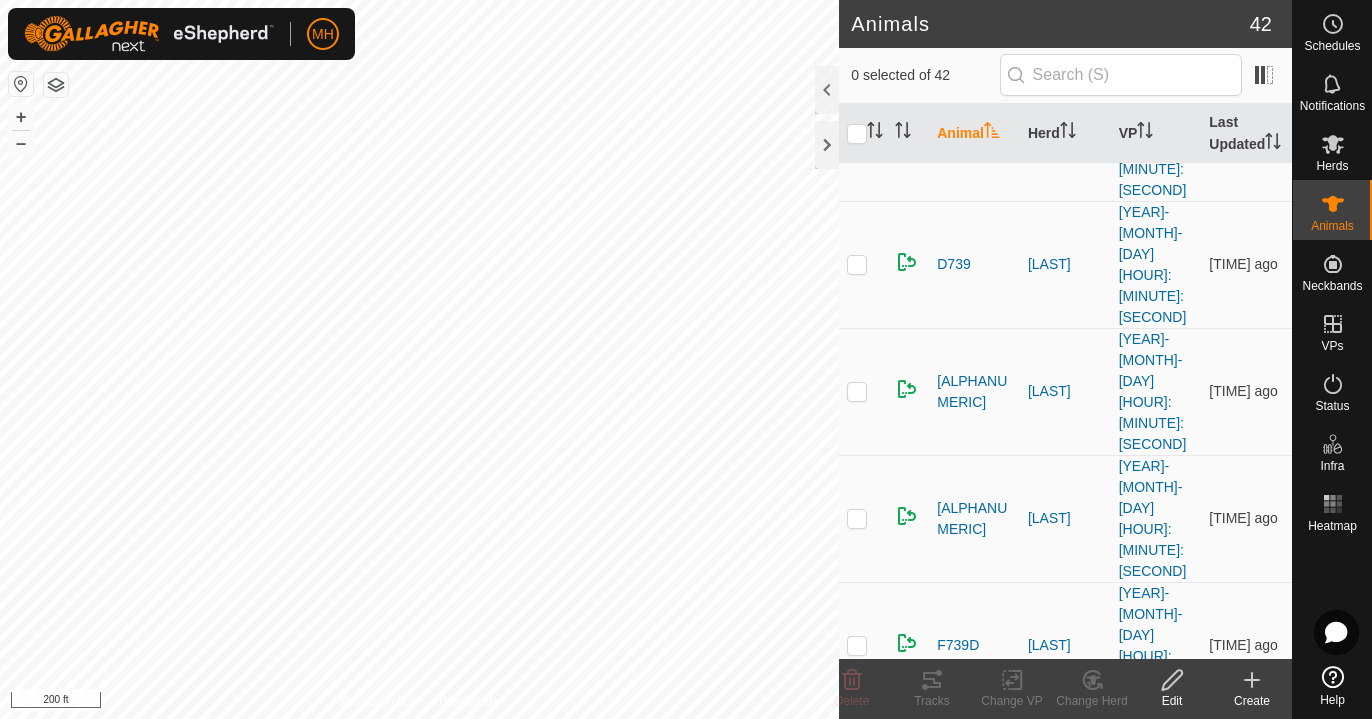scroll, scrollTop: 337, scrollLeft: 0, axis: vertical 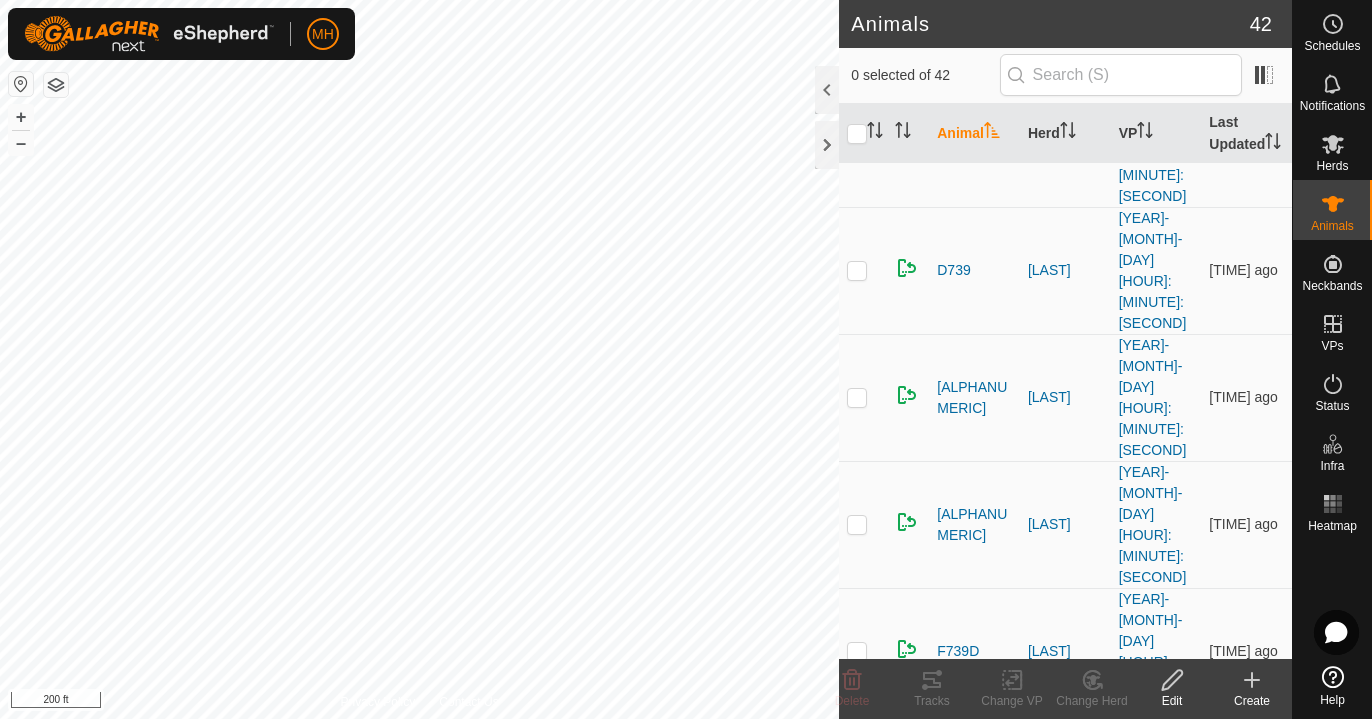 click on "[ALPHANUMERIC]" at bounding box center (974, 1541) 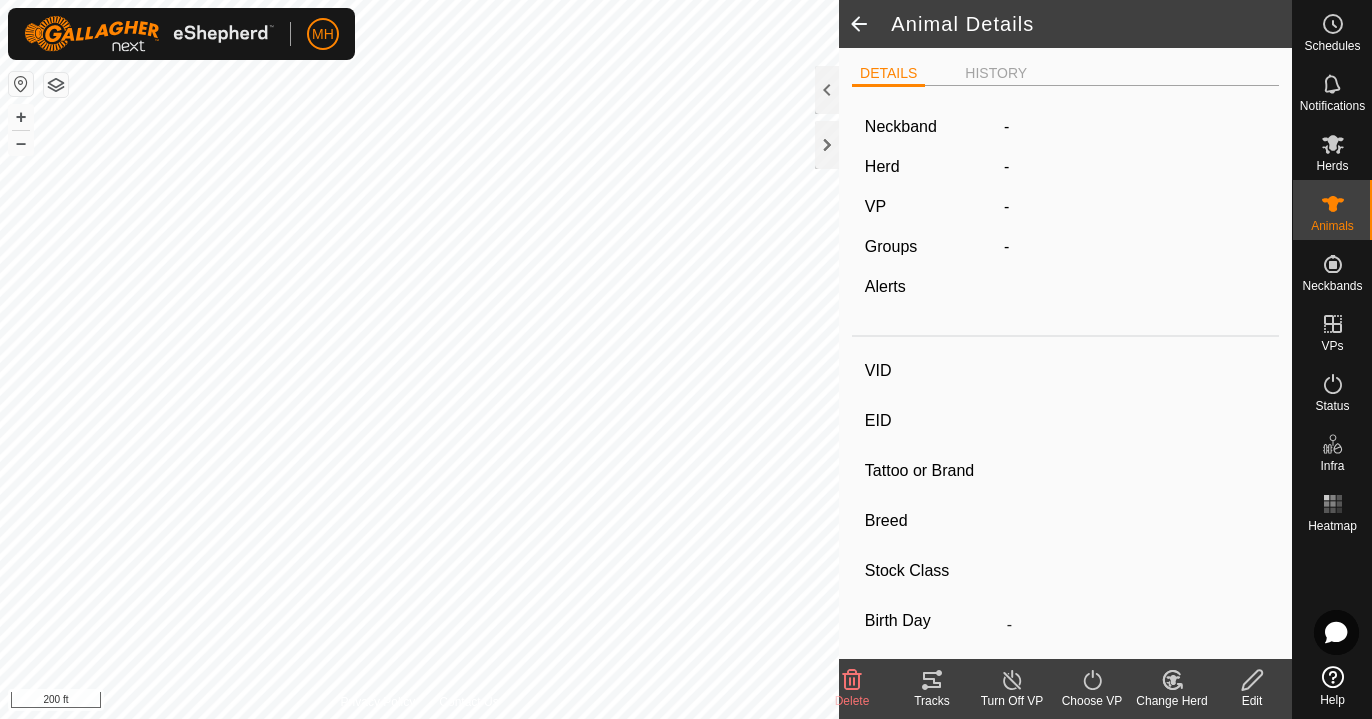 type on "[ALPHANUMERIC]" 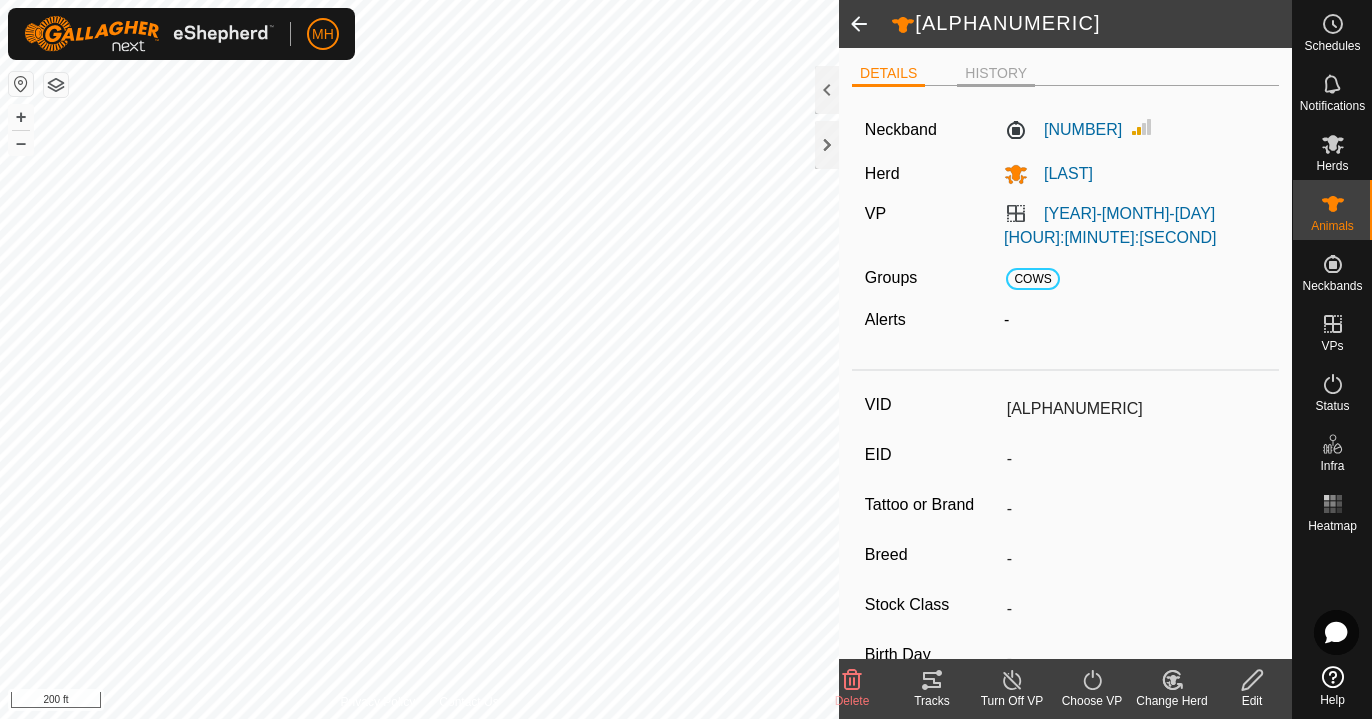 click on "HISTORY" 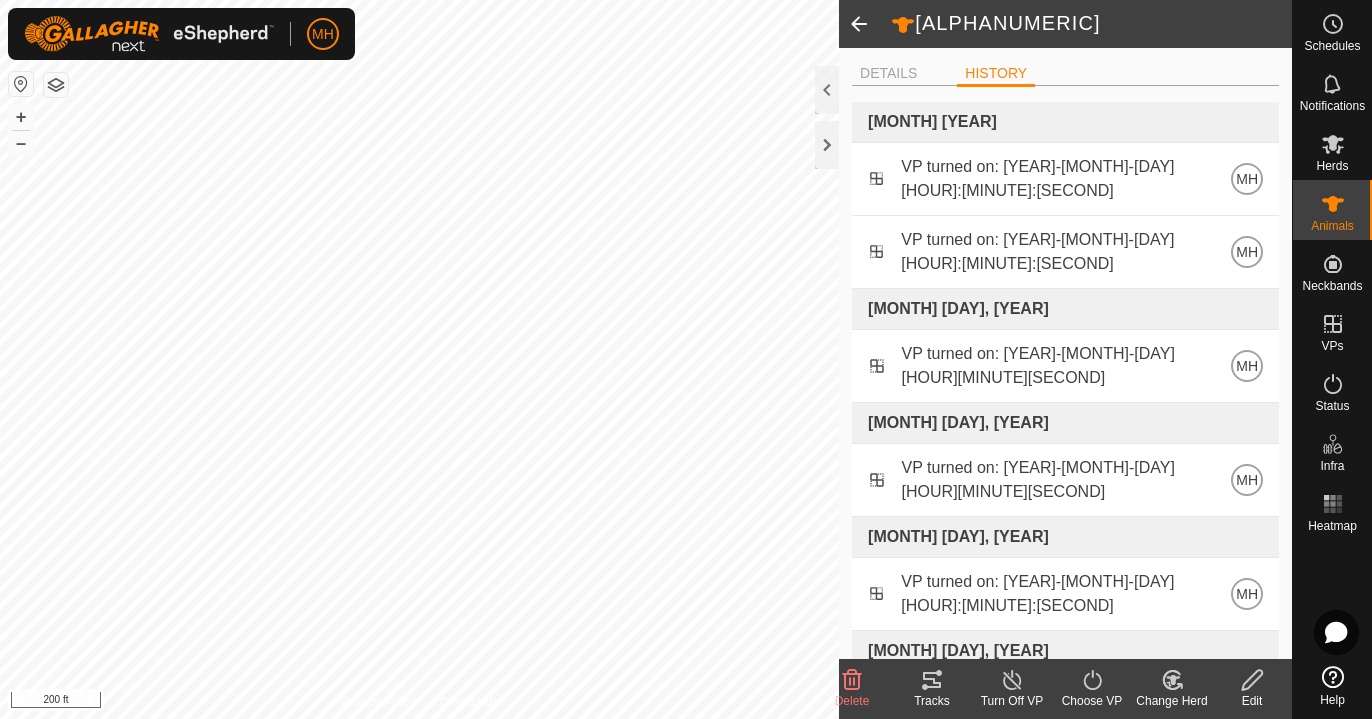 click 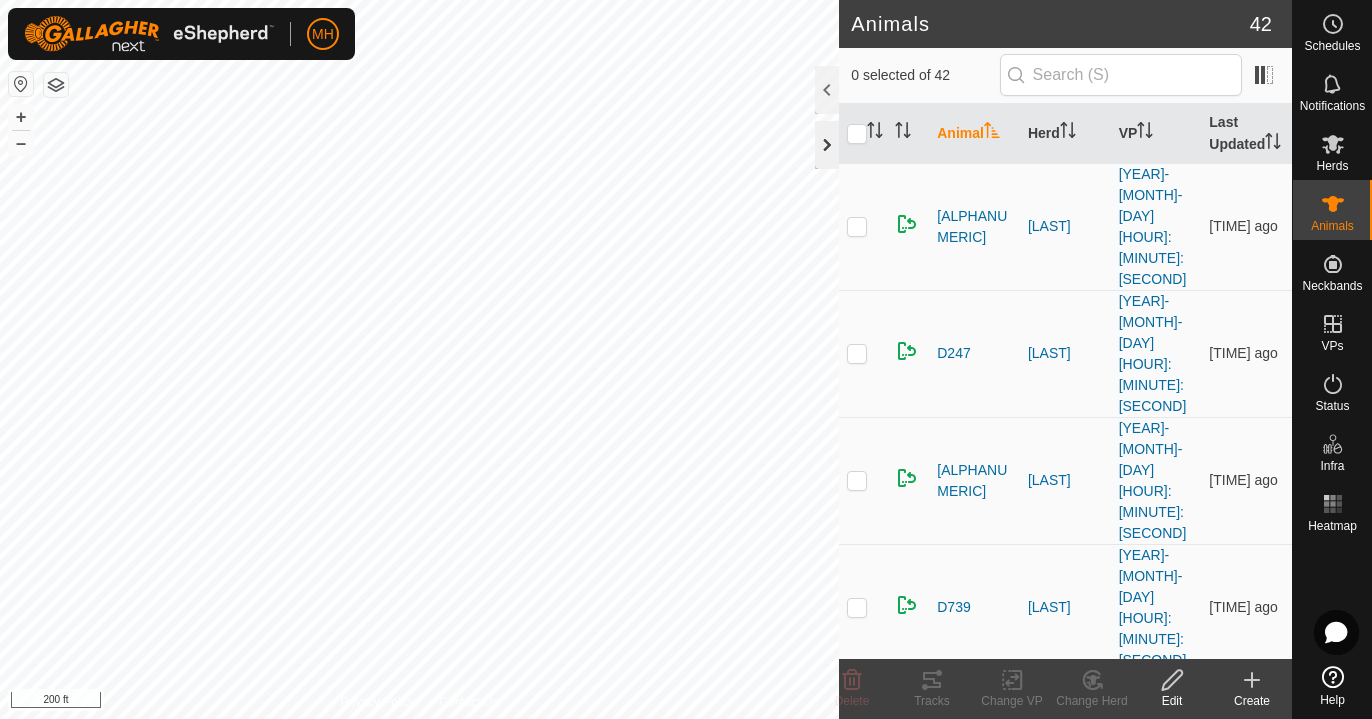 click 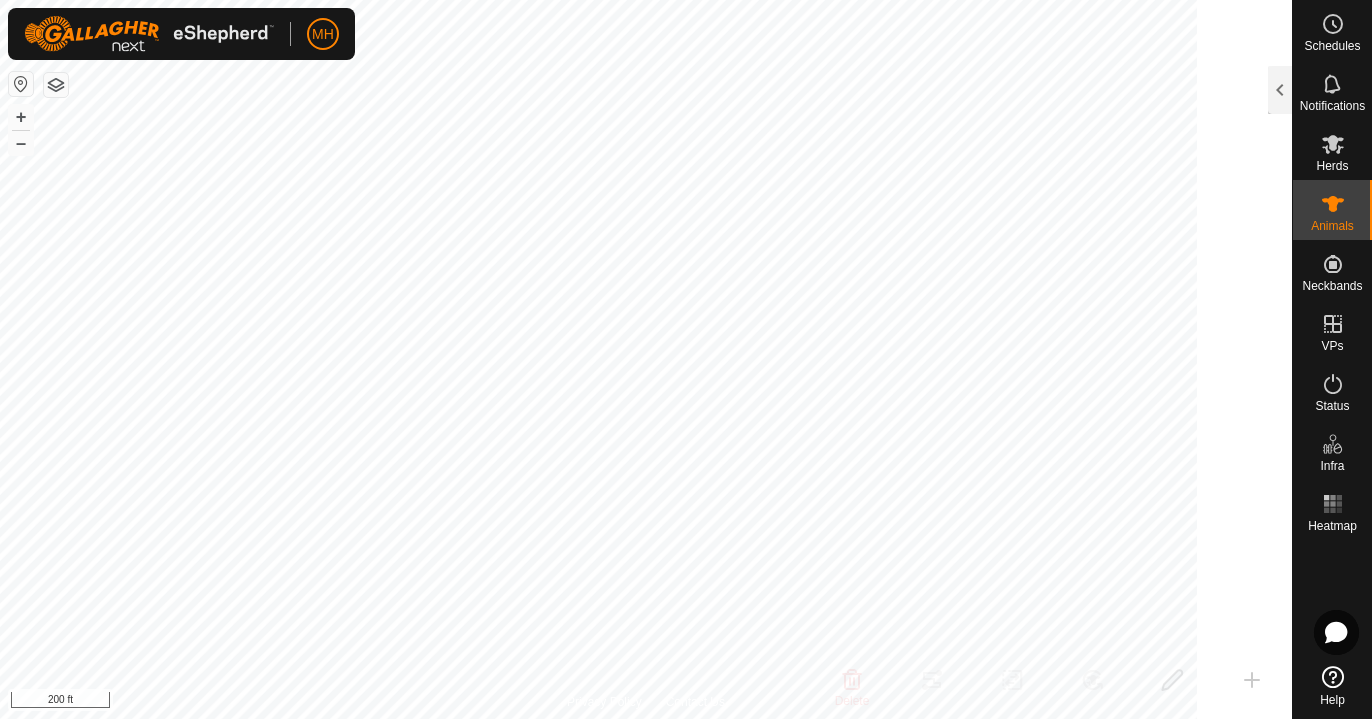 click on "[ALPHANUMERIC] [LAST] [ALPHANUMERIC] [LAST] [ALPHANUMERIC] [LAST] [ALPHANUMERIC] [LAST] [ALPHANUMERIC] [LAST] [ALPHANUMERIC] [LAST] [ALPHANUMERIC] [LAST] [ALPHANUMERIC] [LAST] [ALPHANUMERIC] [LAST] [ALPHANUMERIC] [LAST] [ALPHANUMERIC] [LAST] [ALPHANUMERIC] [LAST] [ALPHANUMERIC] [LAST] [ALPHANUMERIC] [LAST] [ALPHANUMERIC] [LAST] [ALPHANUMERIC] [LAST] [ALPHANUMERIC] [LAST] [ALPHANUMERIC] [LAST] [ALPHANUMERIC] [LAST]" at bounding box center (686, 359) 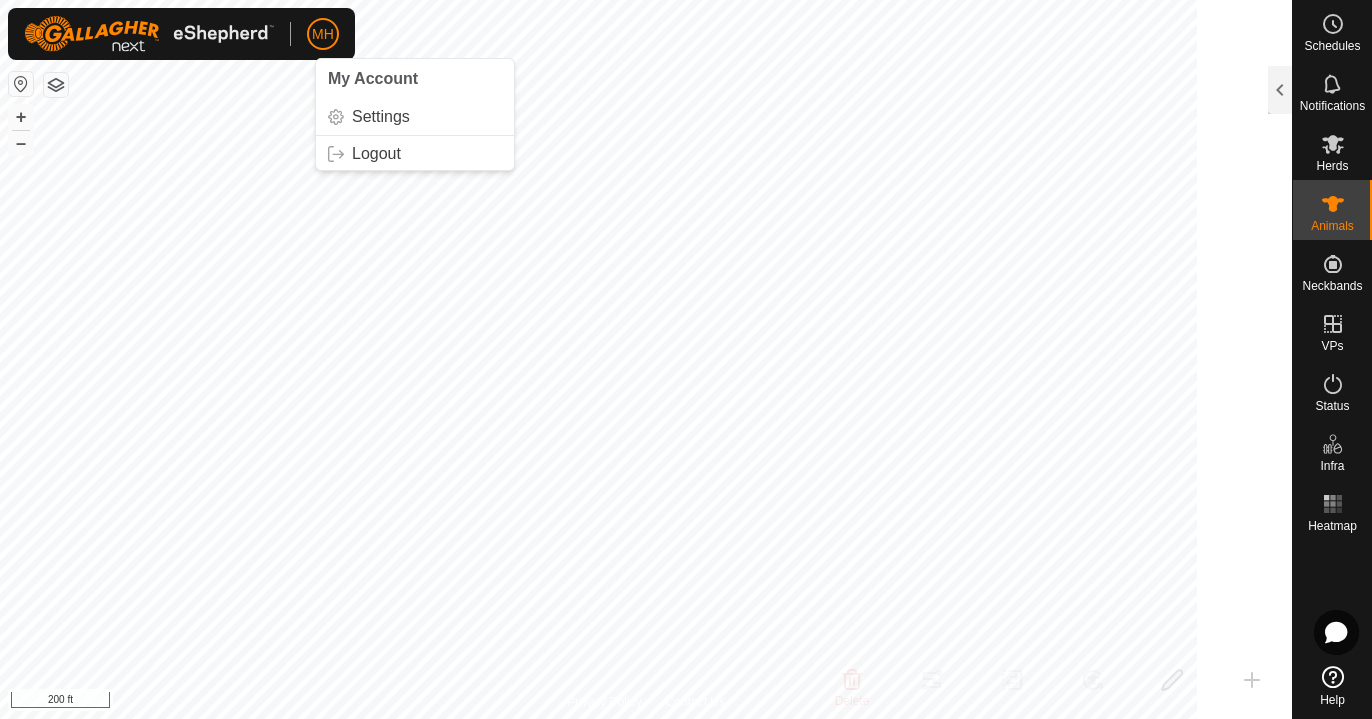 click on "MH" 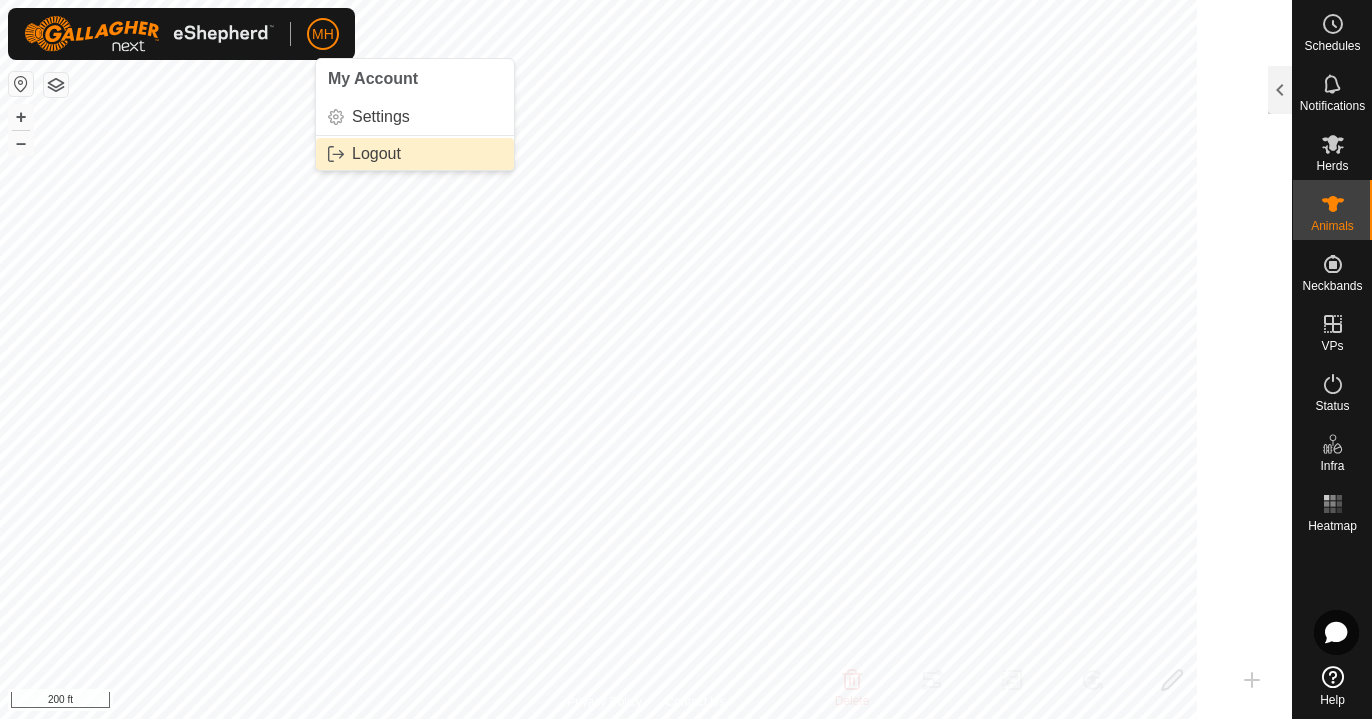 click on "Logout" at bounding box center [415, 154] 